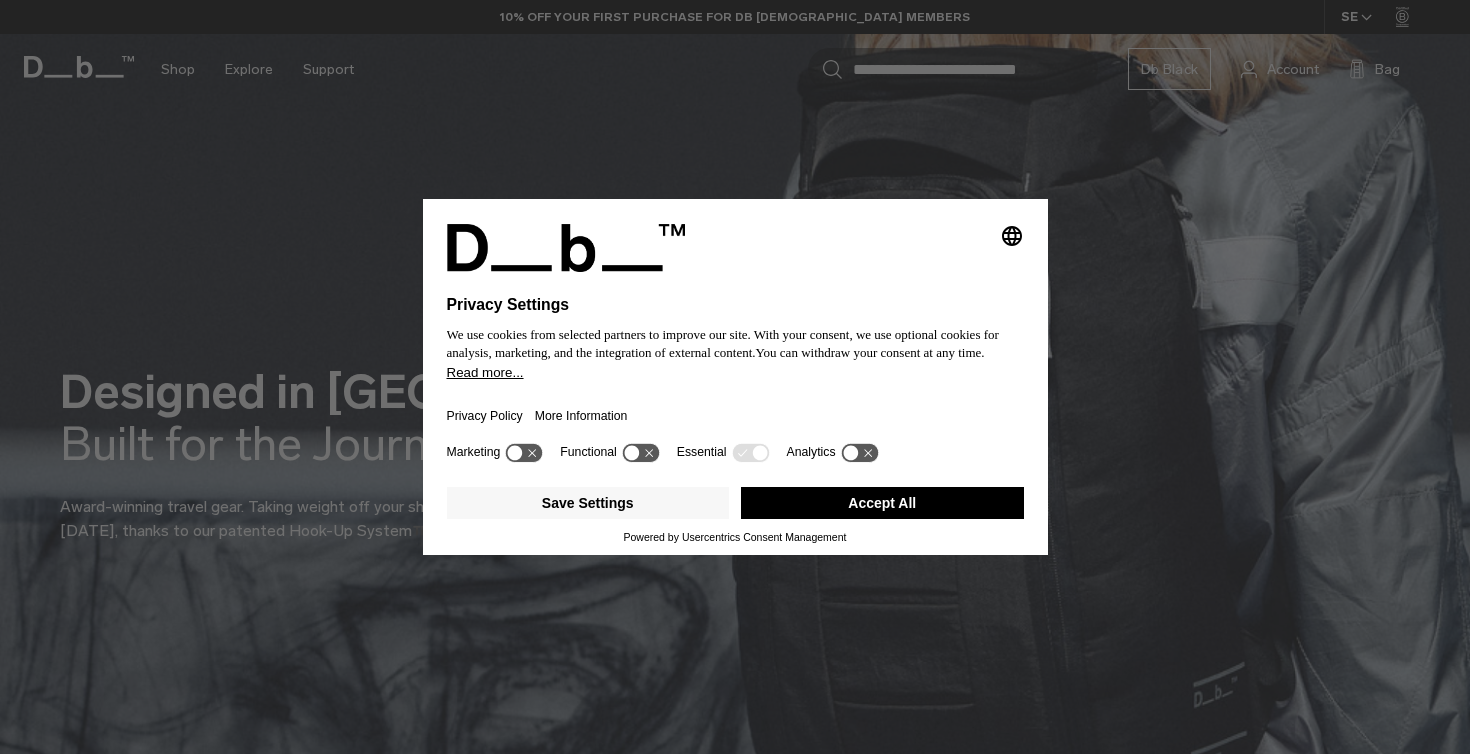 scroll, scrollTop: 0, scrollLeft: 0, axis: both 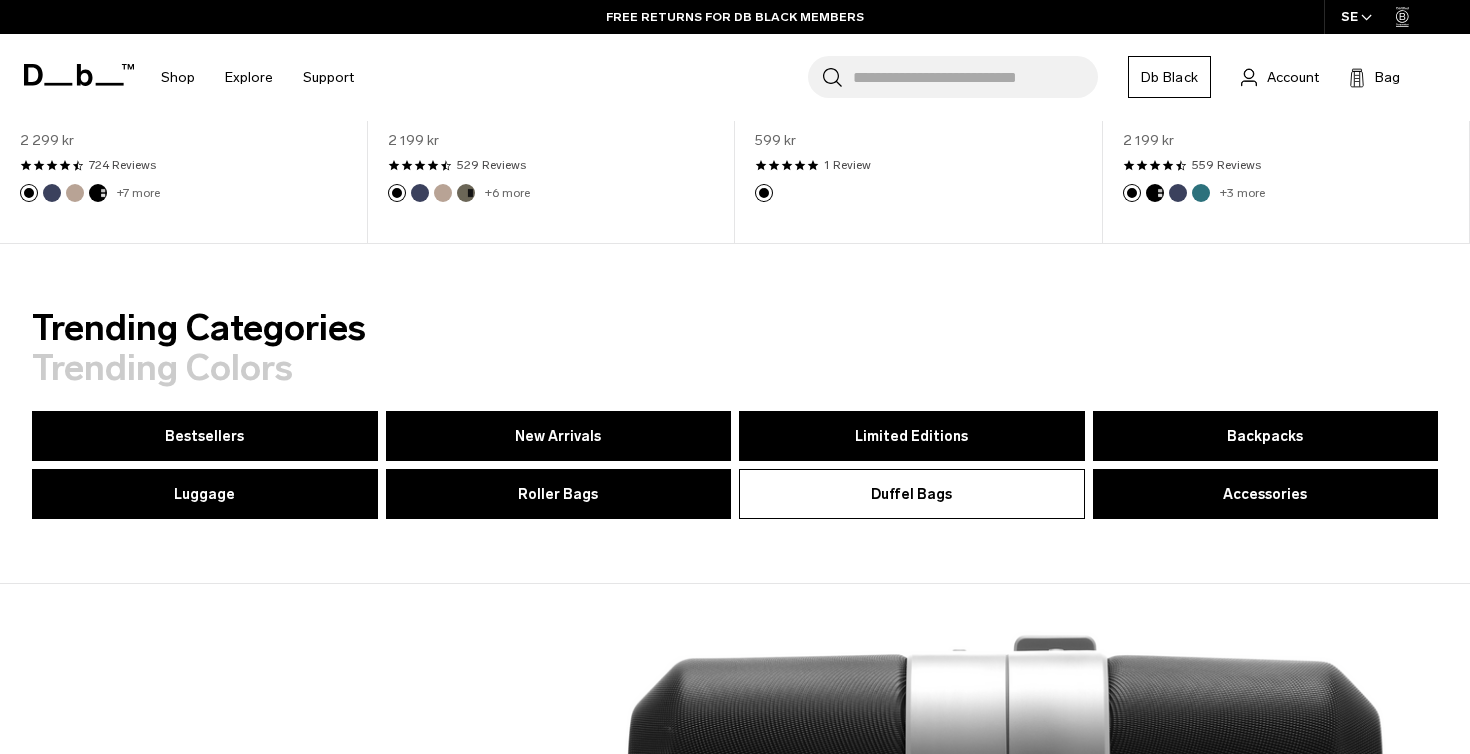 click on "Duffel Bags" at bounding box center (912, 494) 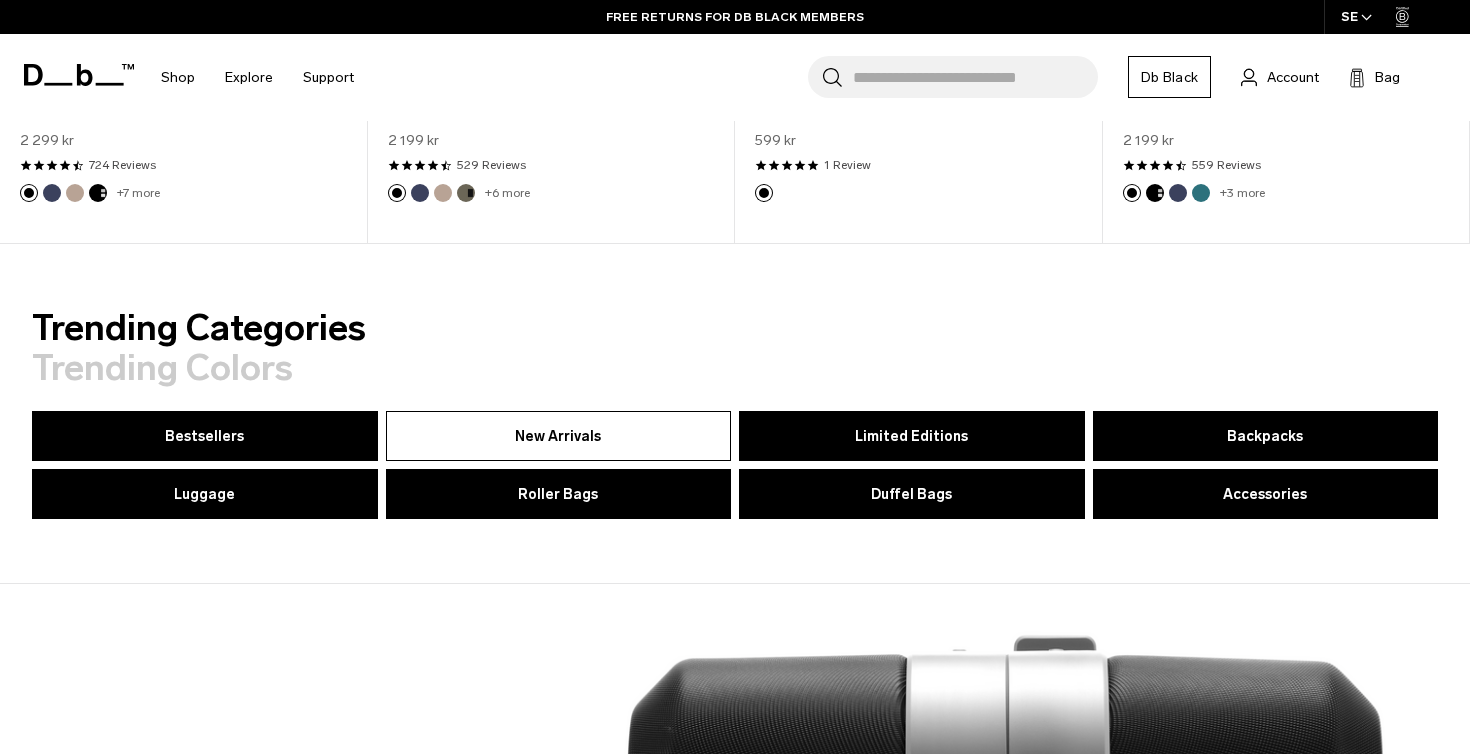 click on "New Arrivals" at bounding box center (558, 436) 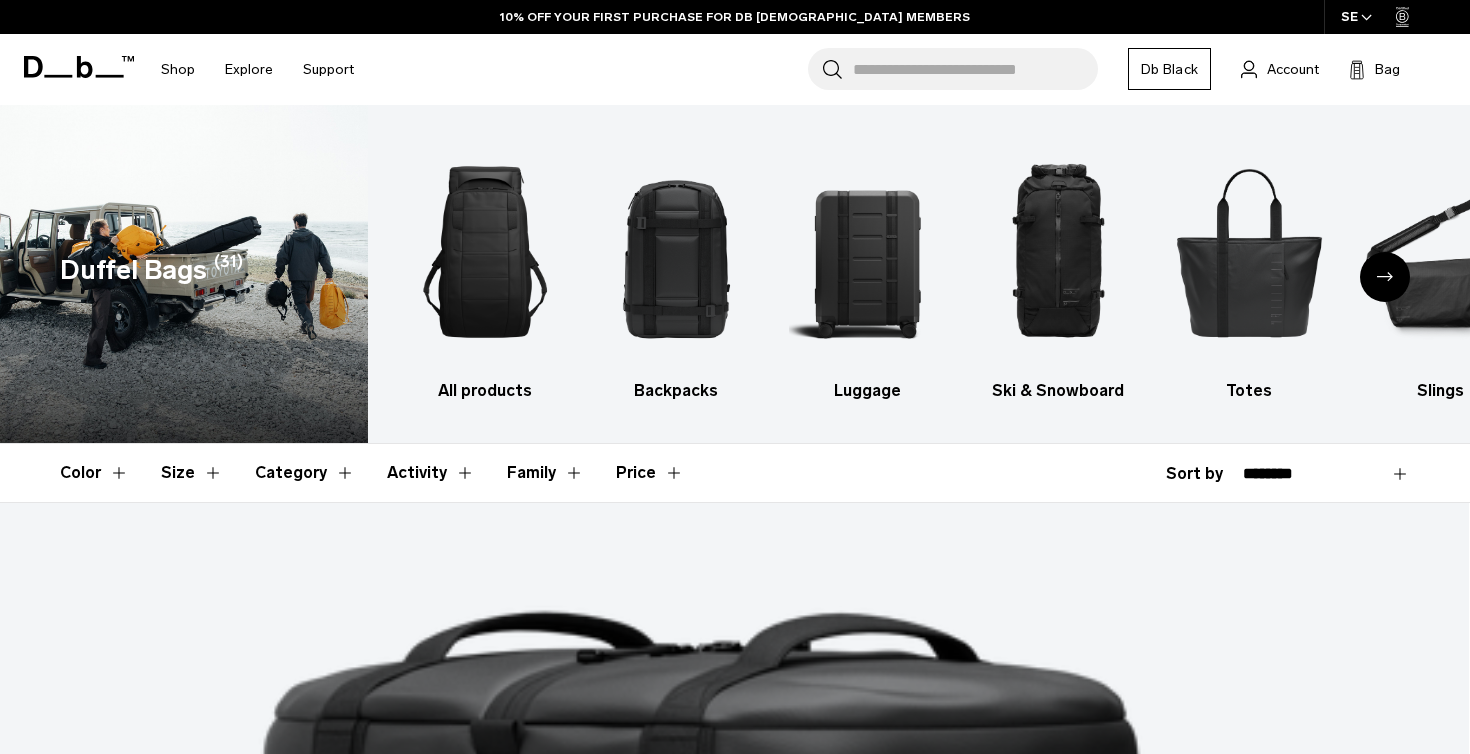 scroll, scrollTop: 383, scrollLeft: 0, axis: vertical 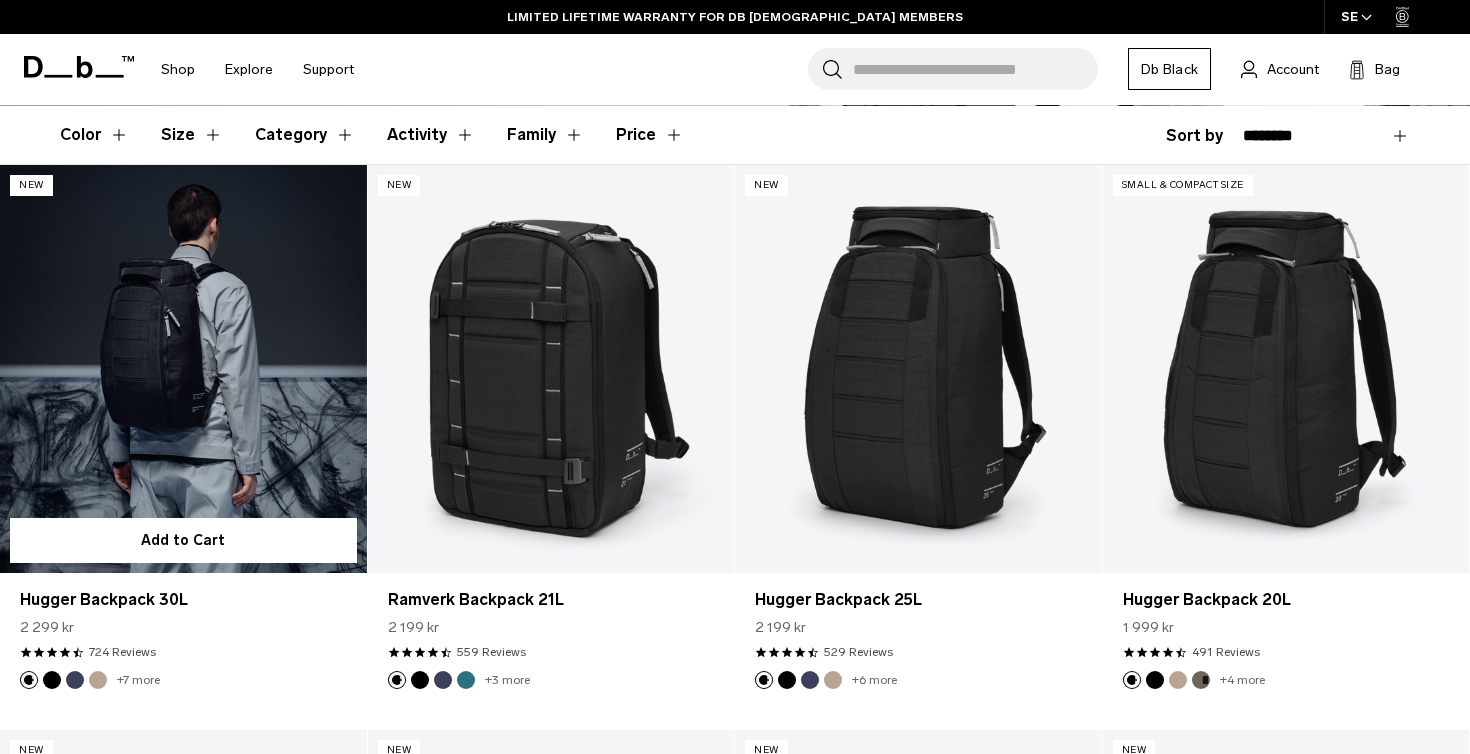 click at bounding box center (183, 368) 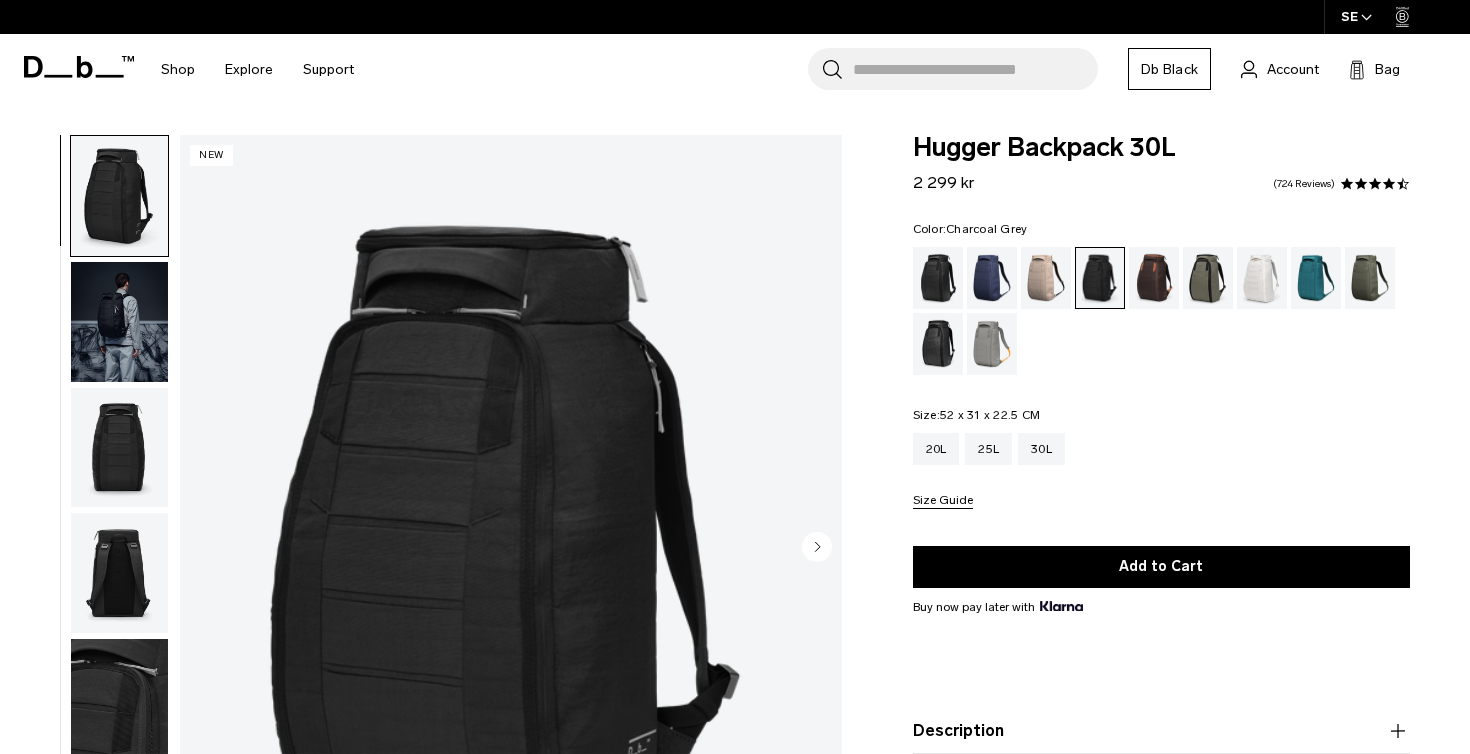 scroll, scrollTop: 0, scrollLeft: 0, axis: both 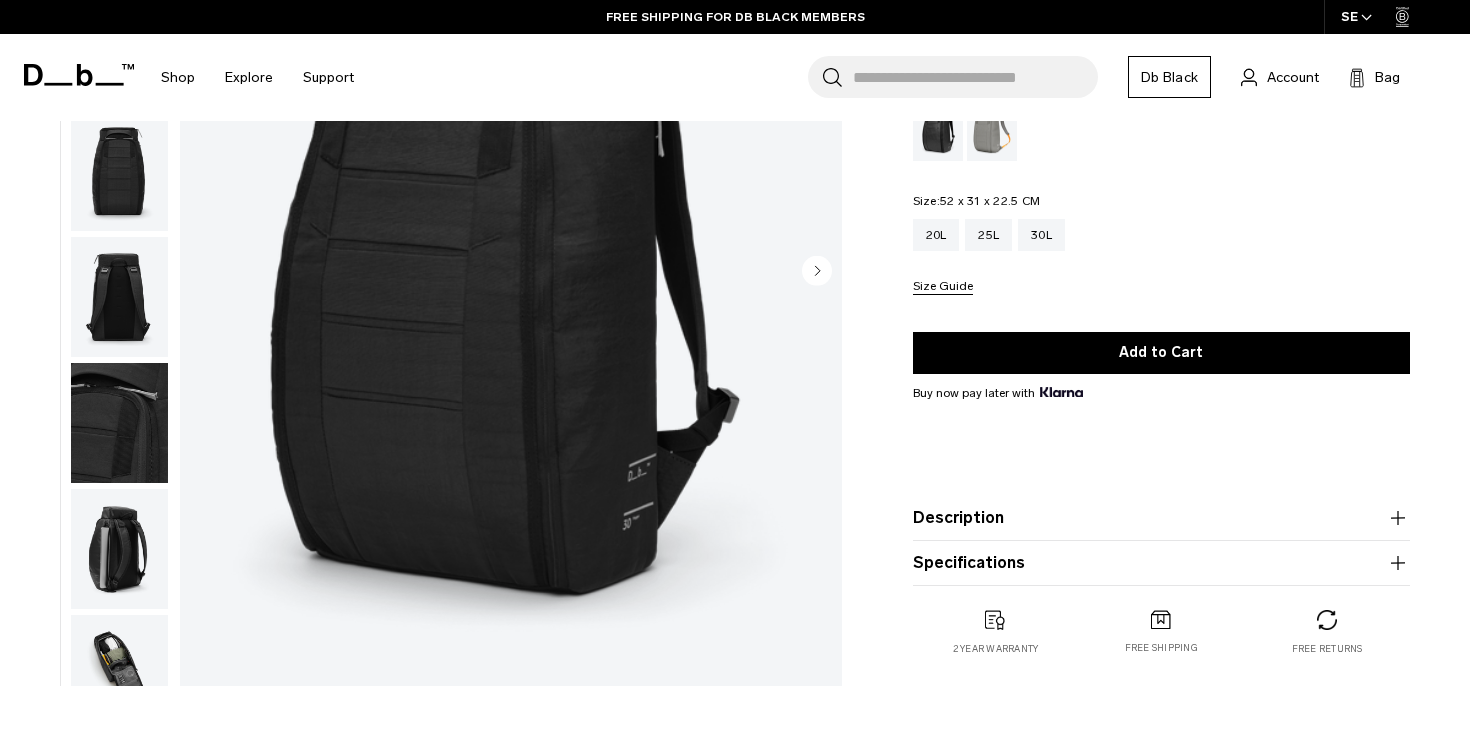 click at bounding box center (119, 675) 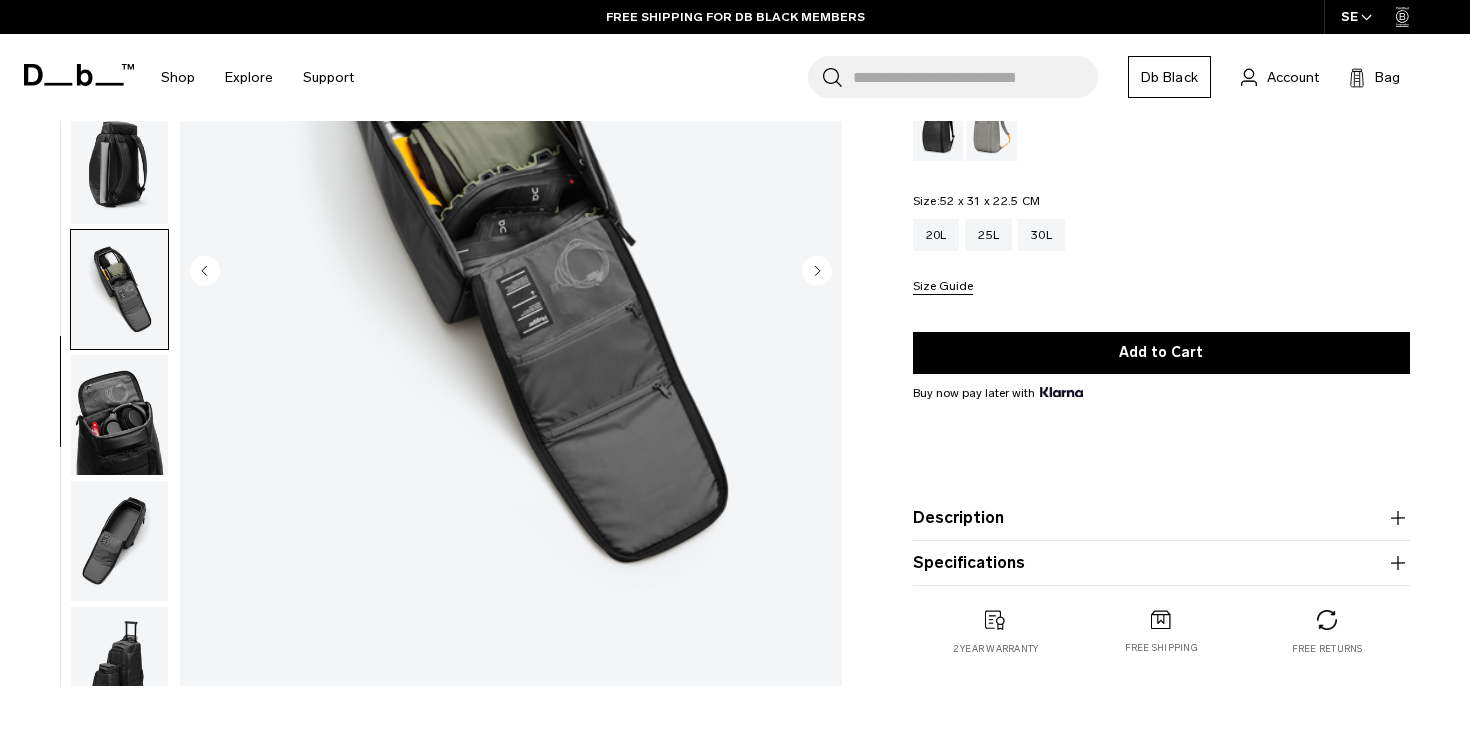 scroll, scrollTop: 442, scrollLeft: 0, axis: vertical 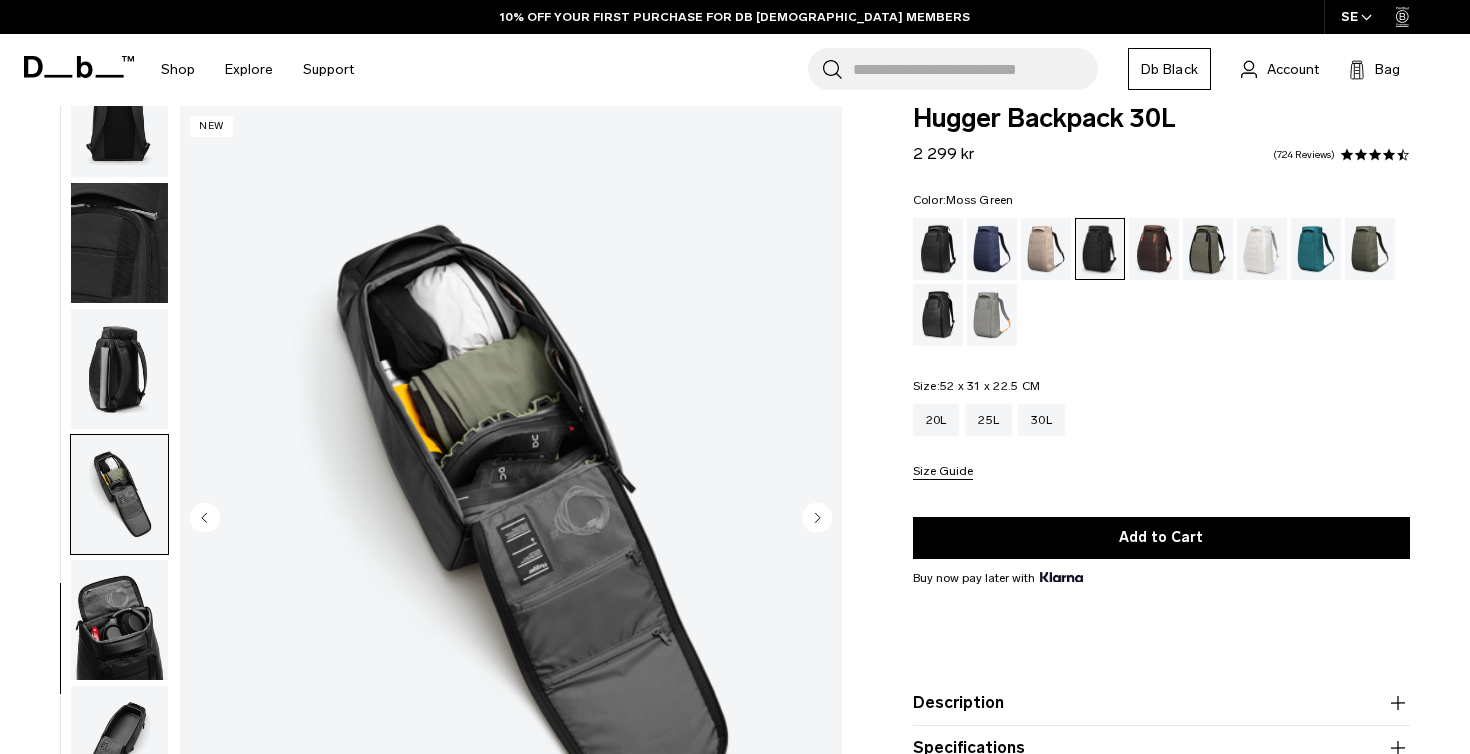 click at bounding box center [1370, 249] 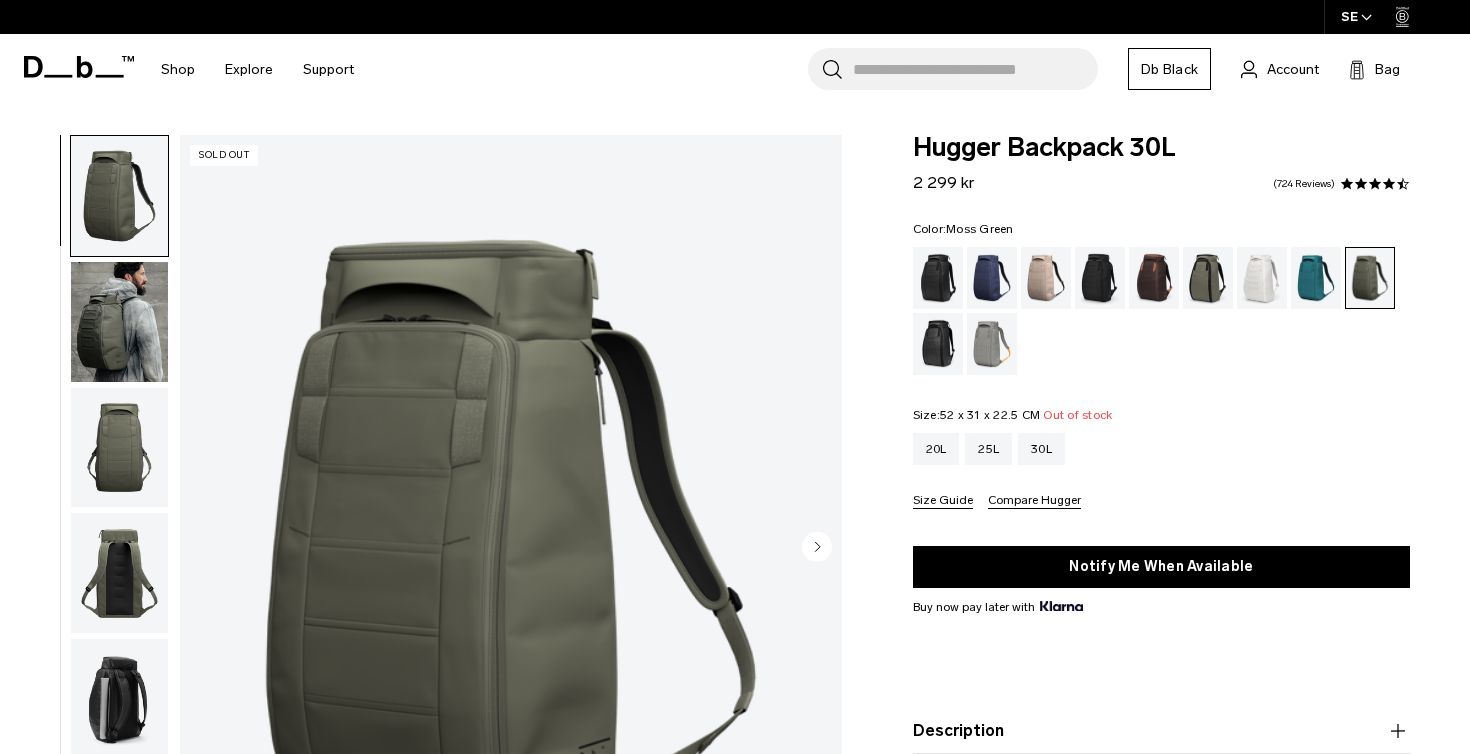 scroll, scrollTop: 0, scrollLeft: 0, axis: both 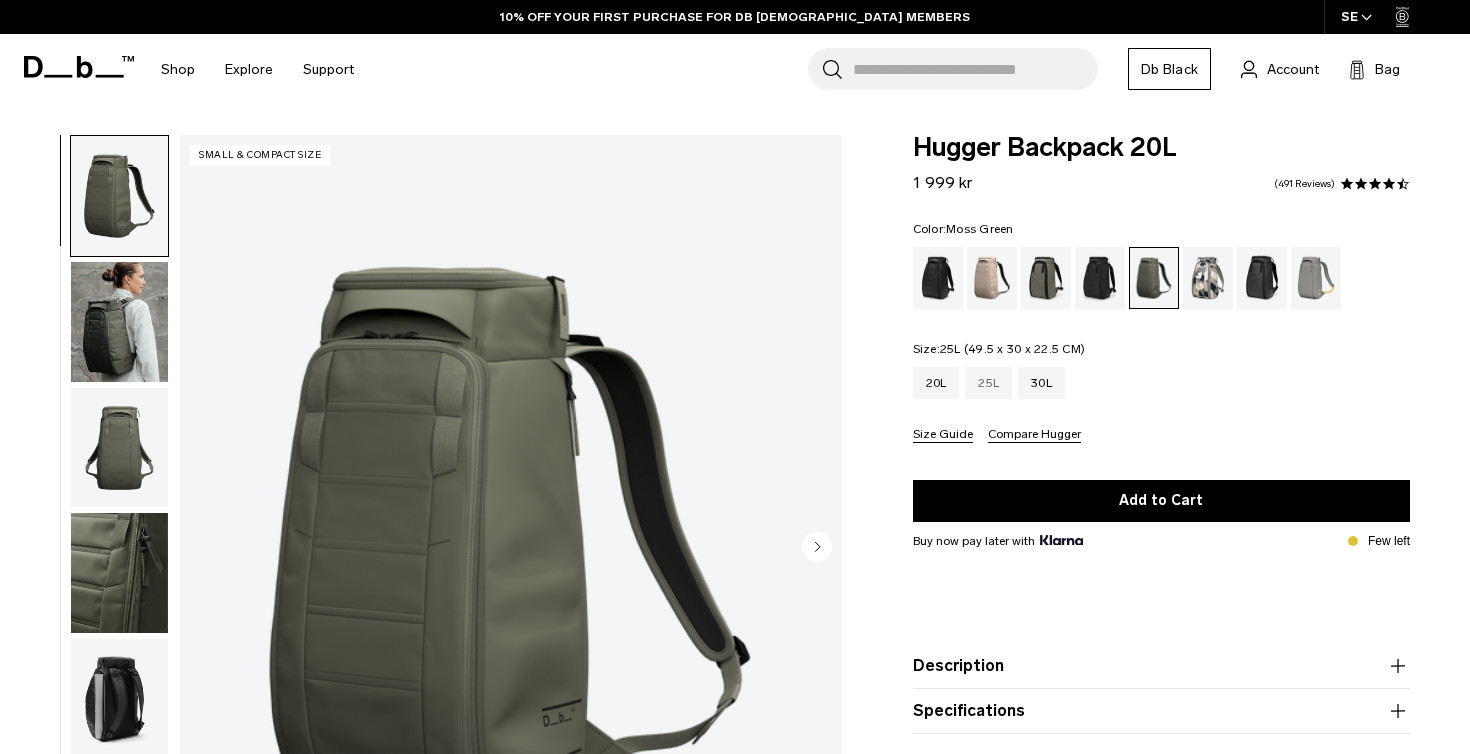 click on "25L" at bounding box center [988, 383] 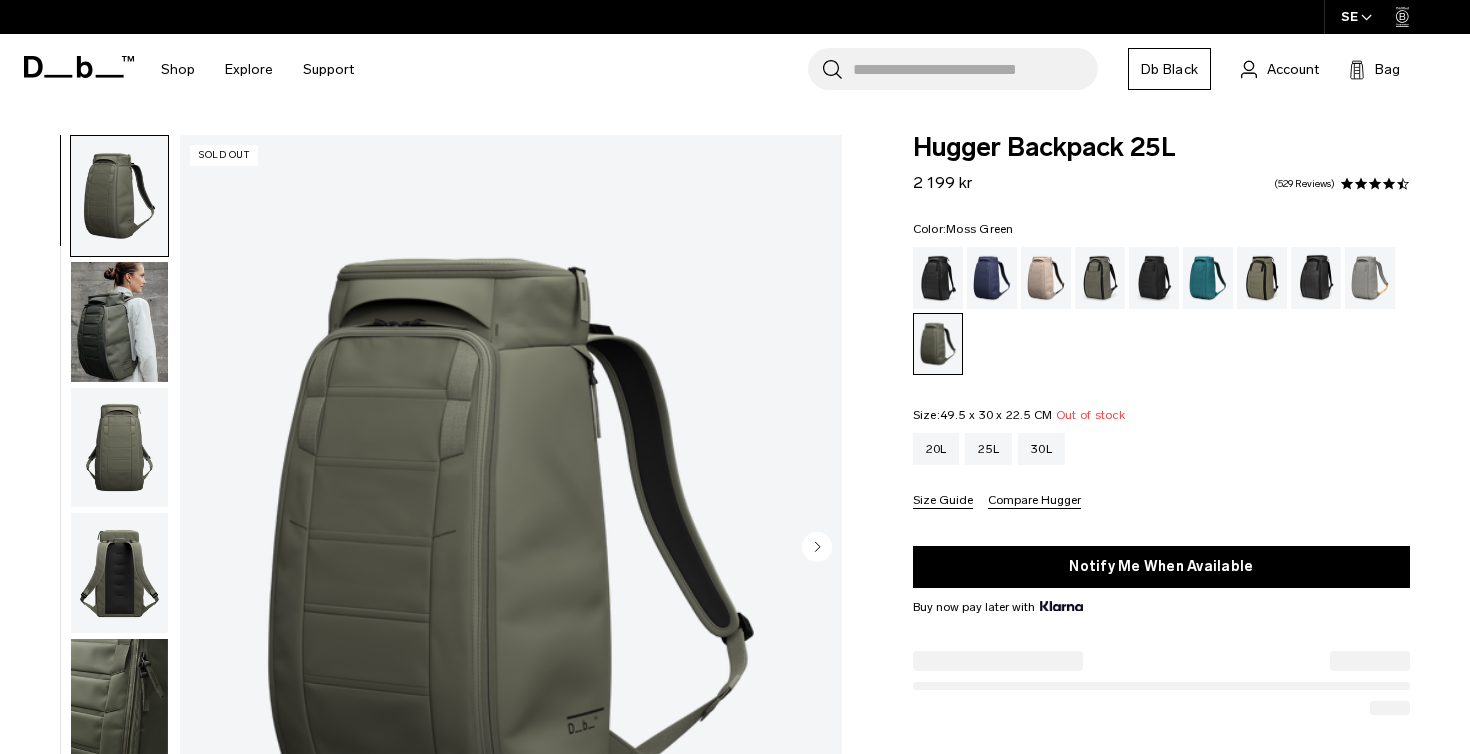 scroll, scrollTop: 0, scrollLeft: 0, axis: both 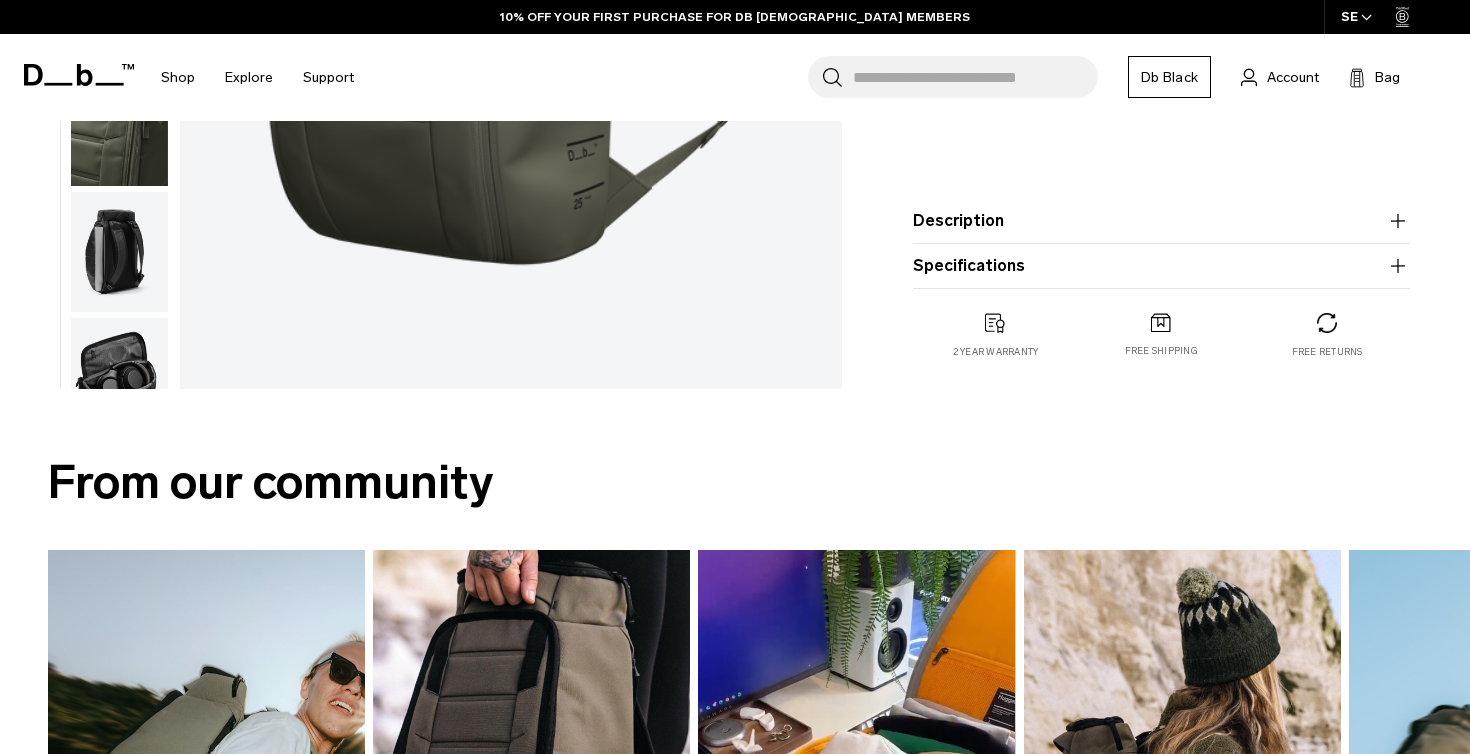 click at bounding box center (119, 378) 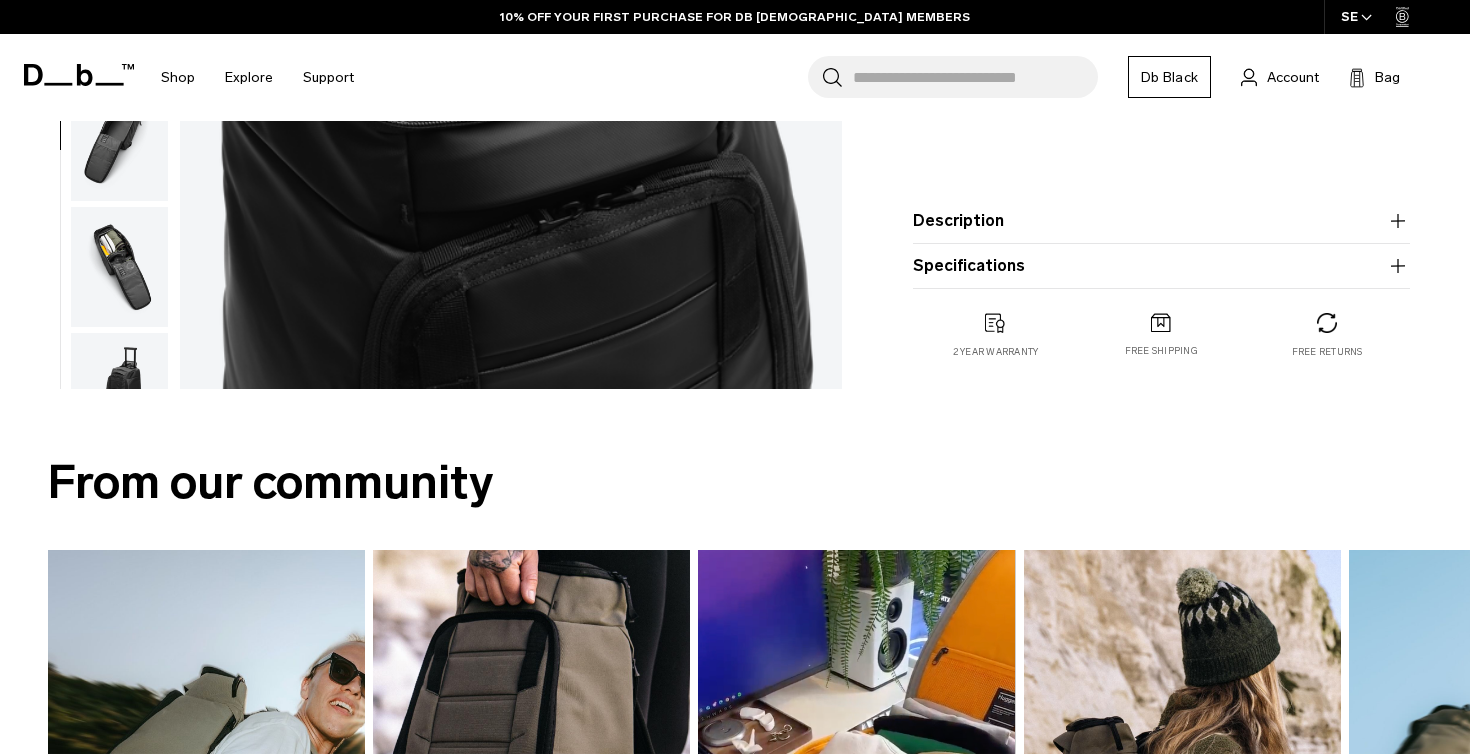 scroll, scrollTop: 442, scrollLeft: 0, axis: vertical 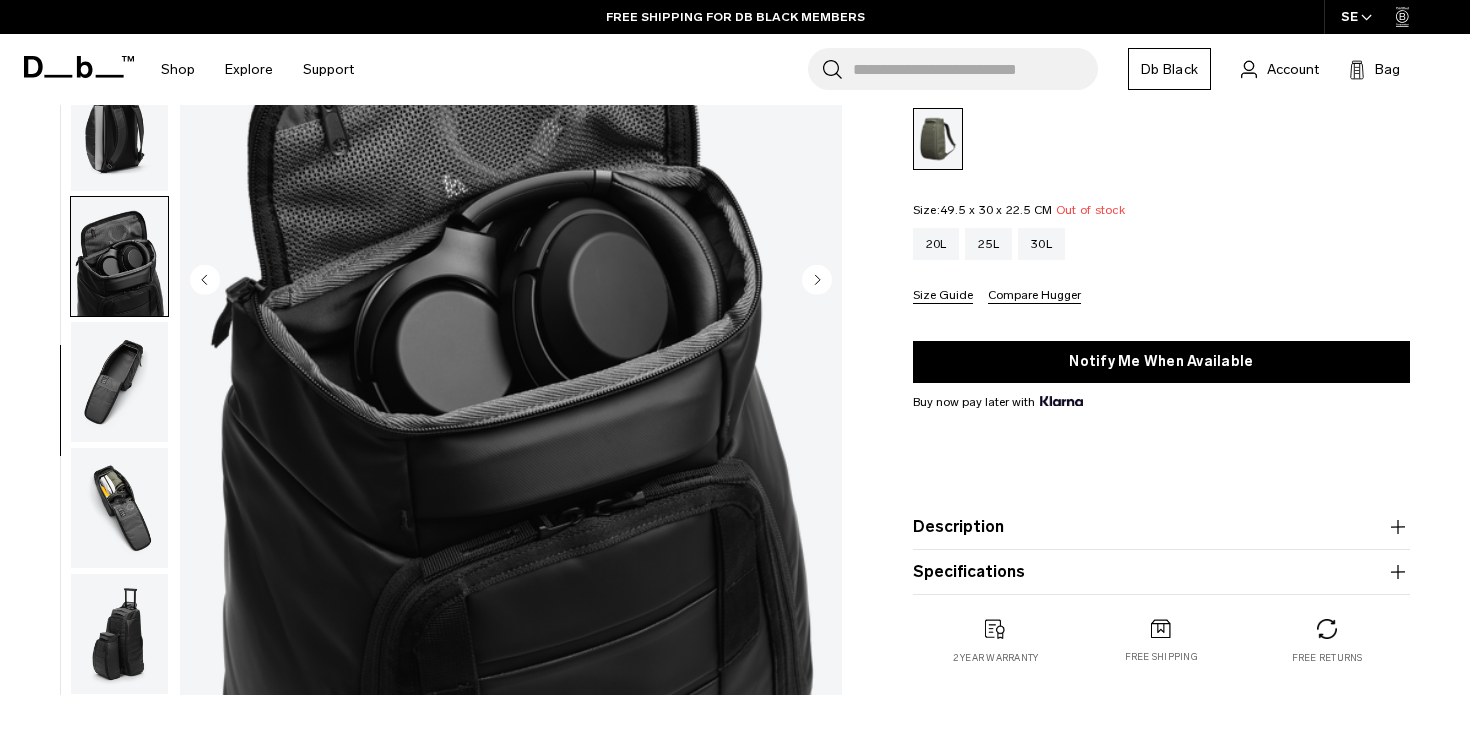 click at bounding box center [119, 508] 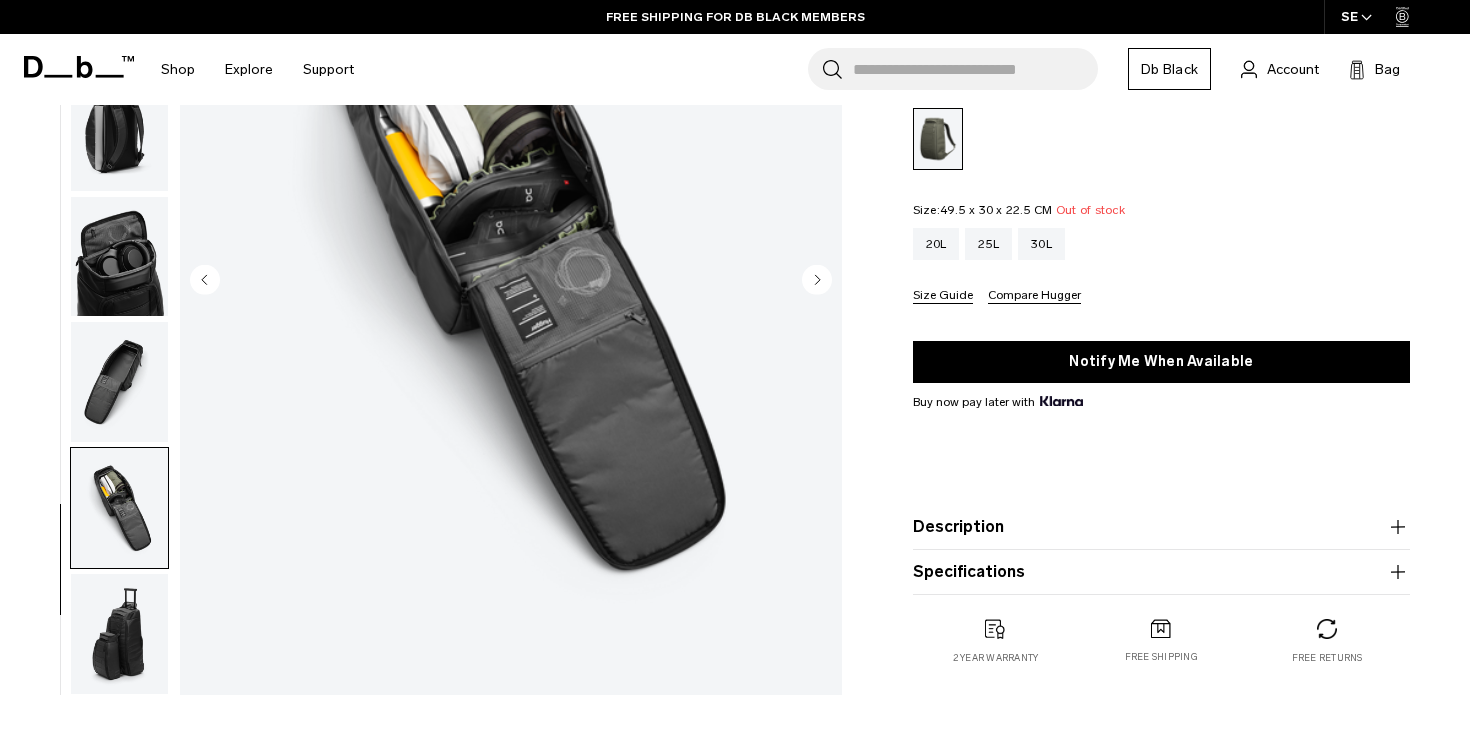 scroll, scrollTop: 437, scrollLeft: 0, axis: vertical 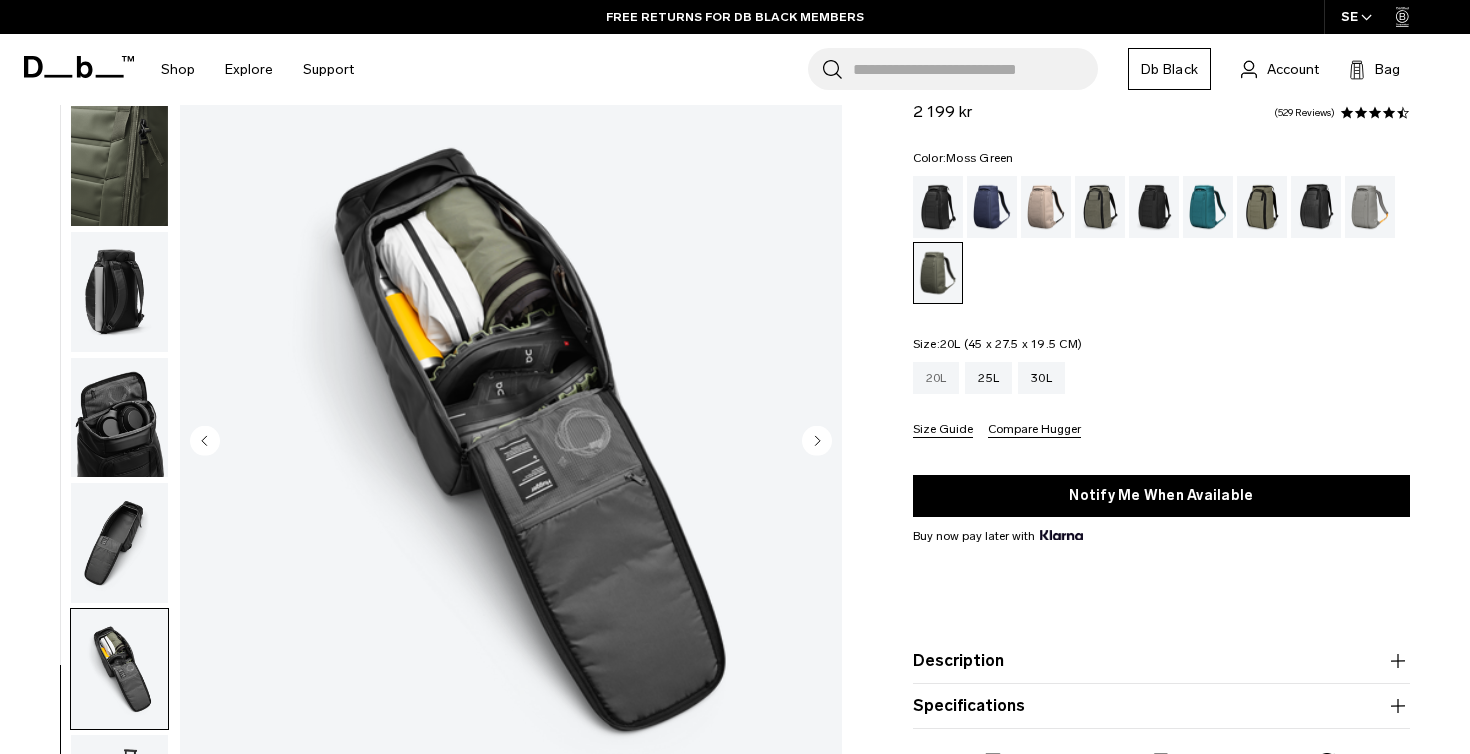 click on "20L" at bounding box center (936, 378) 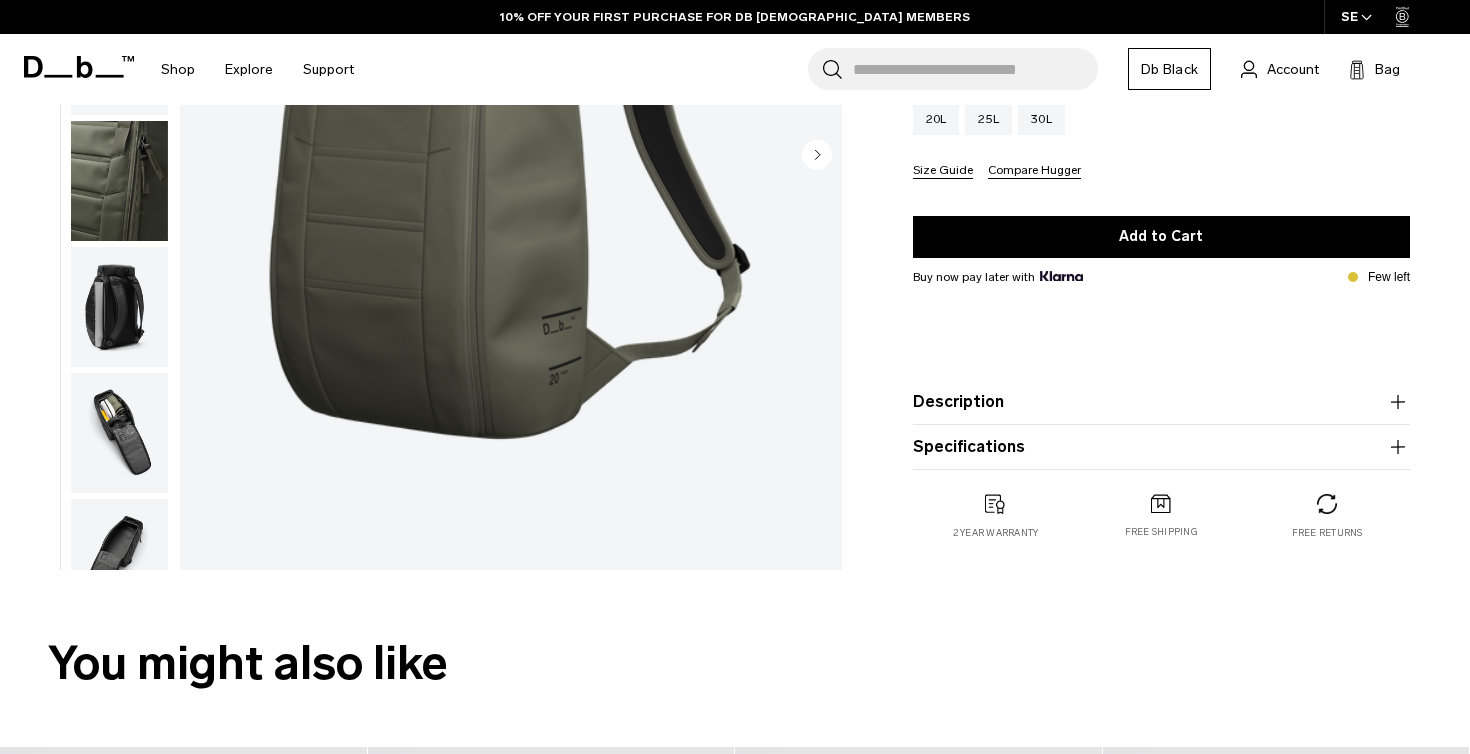 scroll, scrollTop: 392, scrollLeft: 0, axis: vertical 